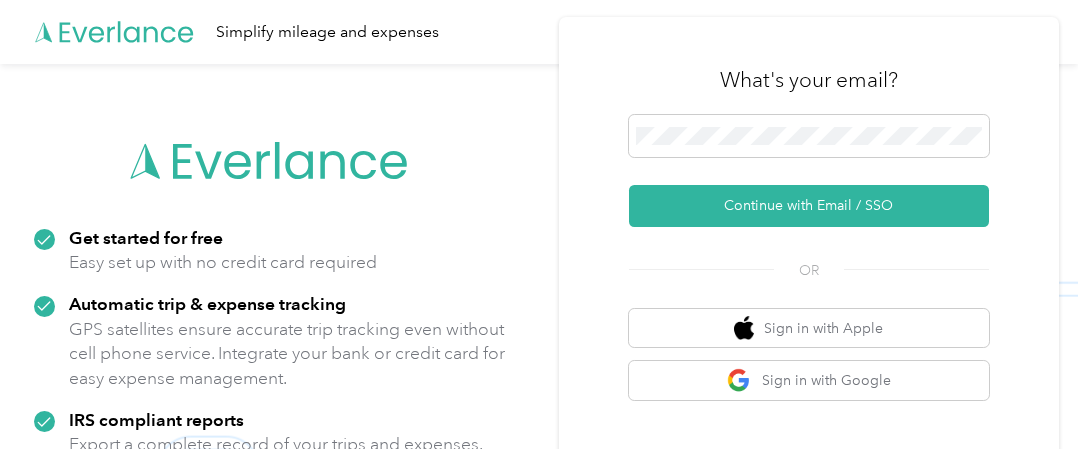 scroll, scrollTop: 0, scrollLeft: 0, axis: both 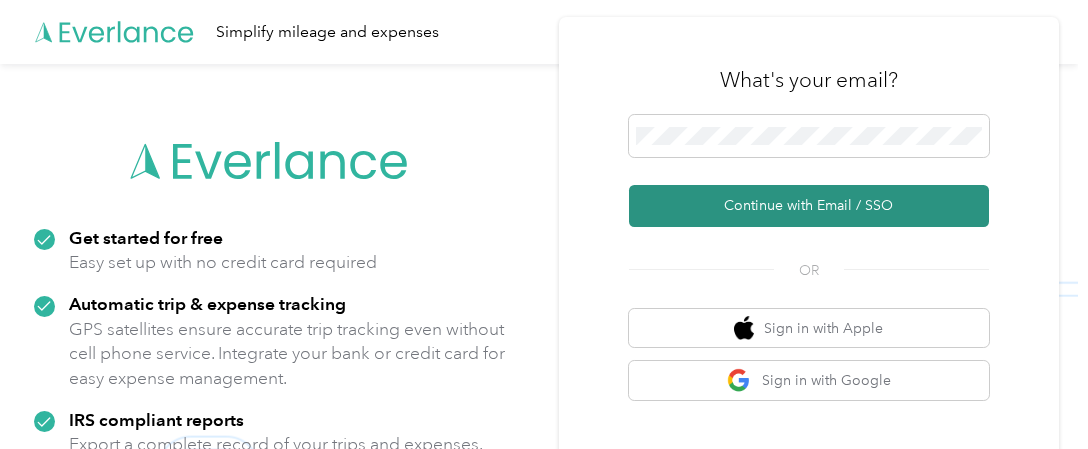 click on "Continue with Email / SSO" at bounding box center (809, 206) 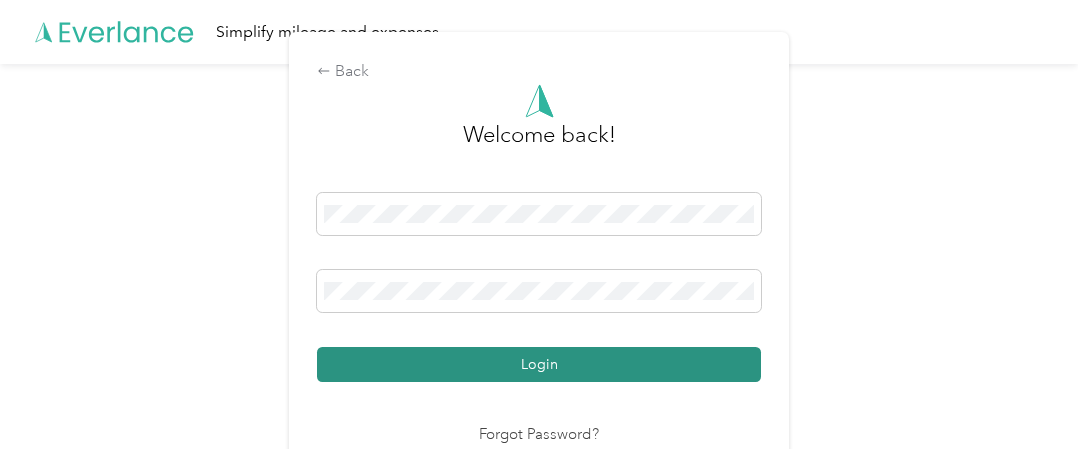 click on "Login" at bounding box center [539, 364] 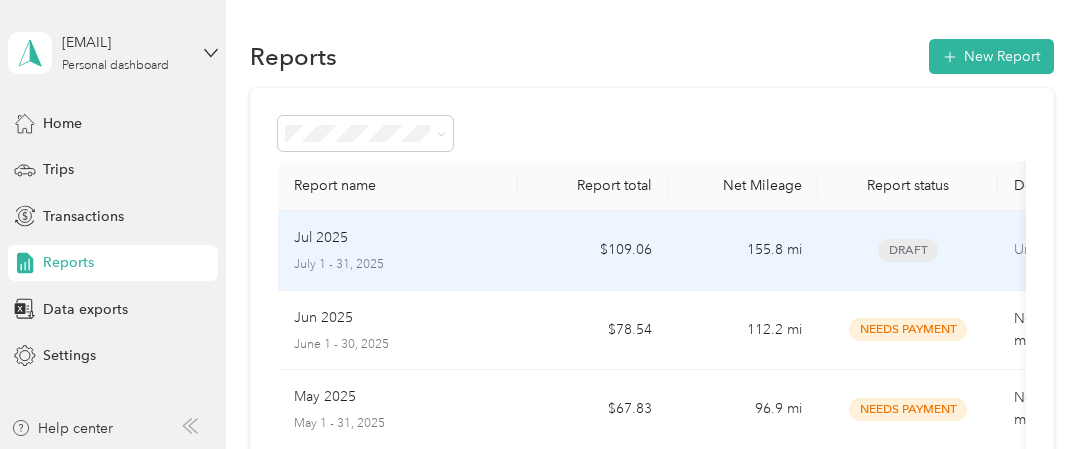 click on "July 1 - 31, 2025" at bounding box center (398, 265) 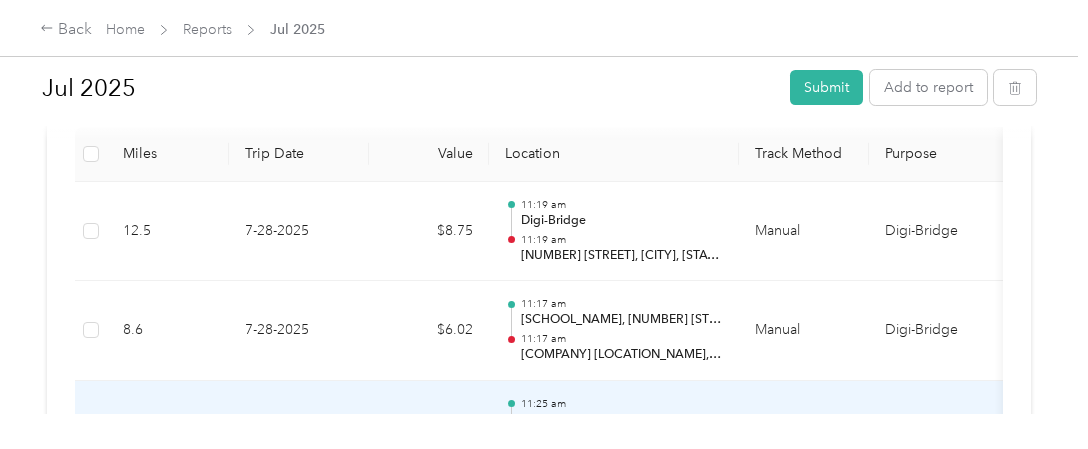 scroll, scrollTop: 500, scrollLeft: 0, axis: vertical 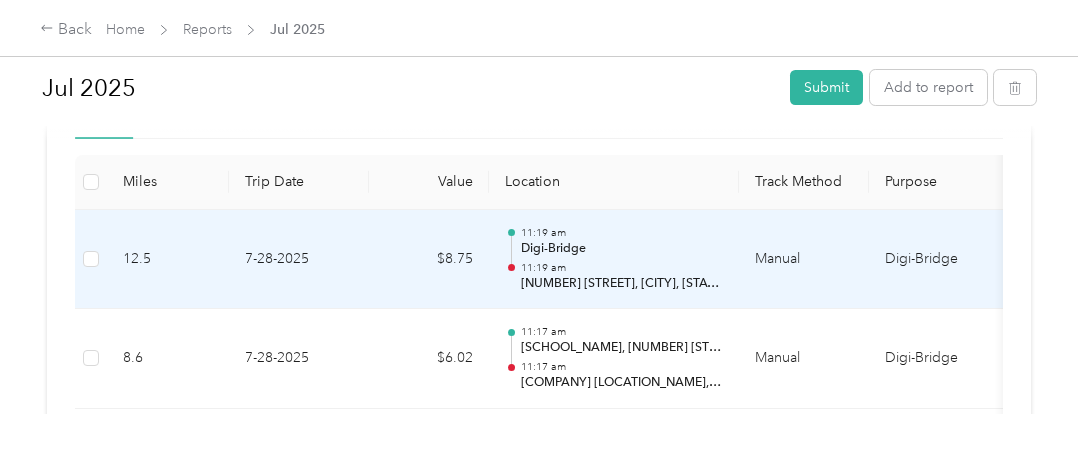 click on "$8.75" at bounding box center [429, 260] 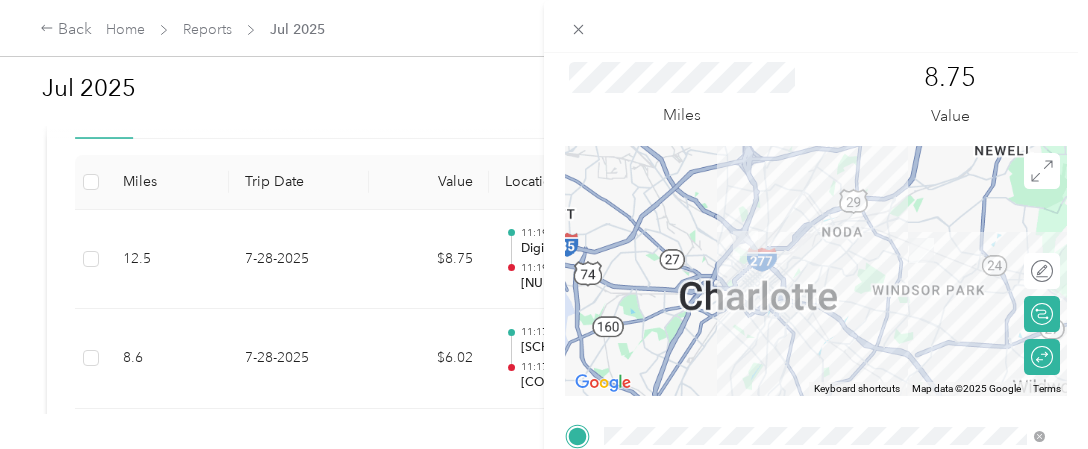 scroll, scrollTop: 100, scrollLeft: 0, axis: vertical 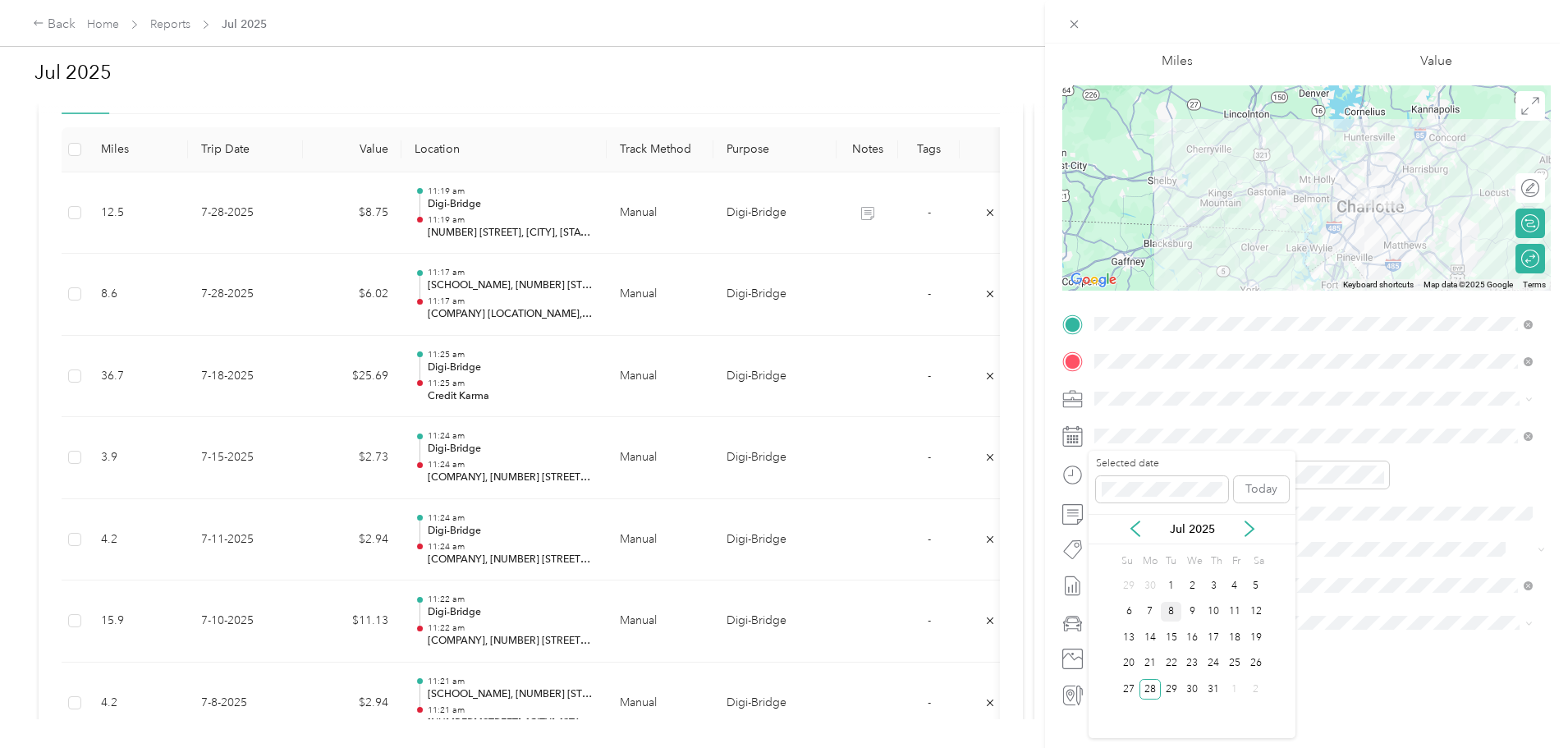 click on "8" at bounding box center (1171, 612) 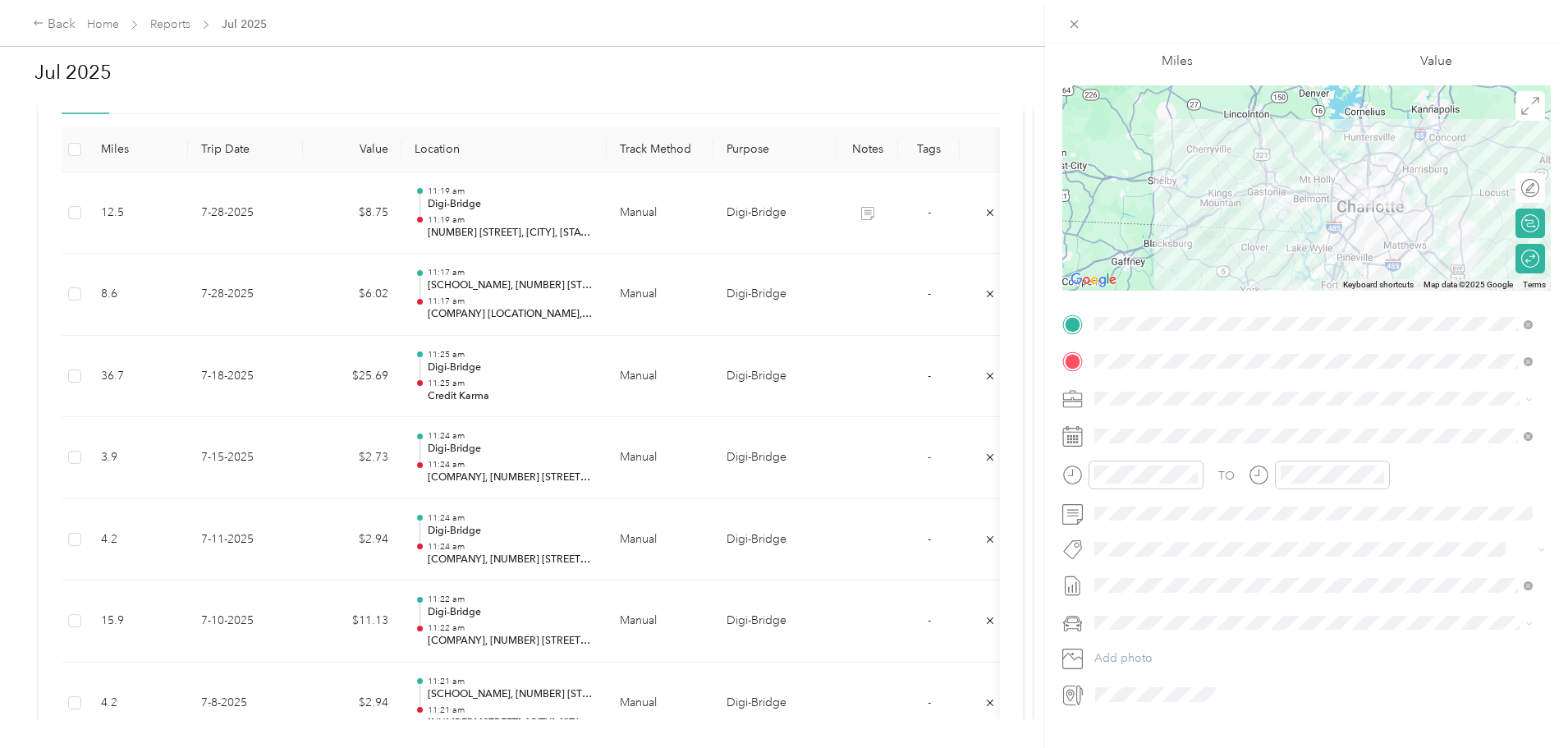 click on "TO Add photo" at bounding box center [1306, 509] 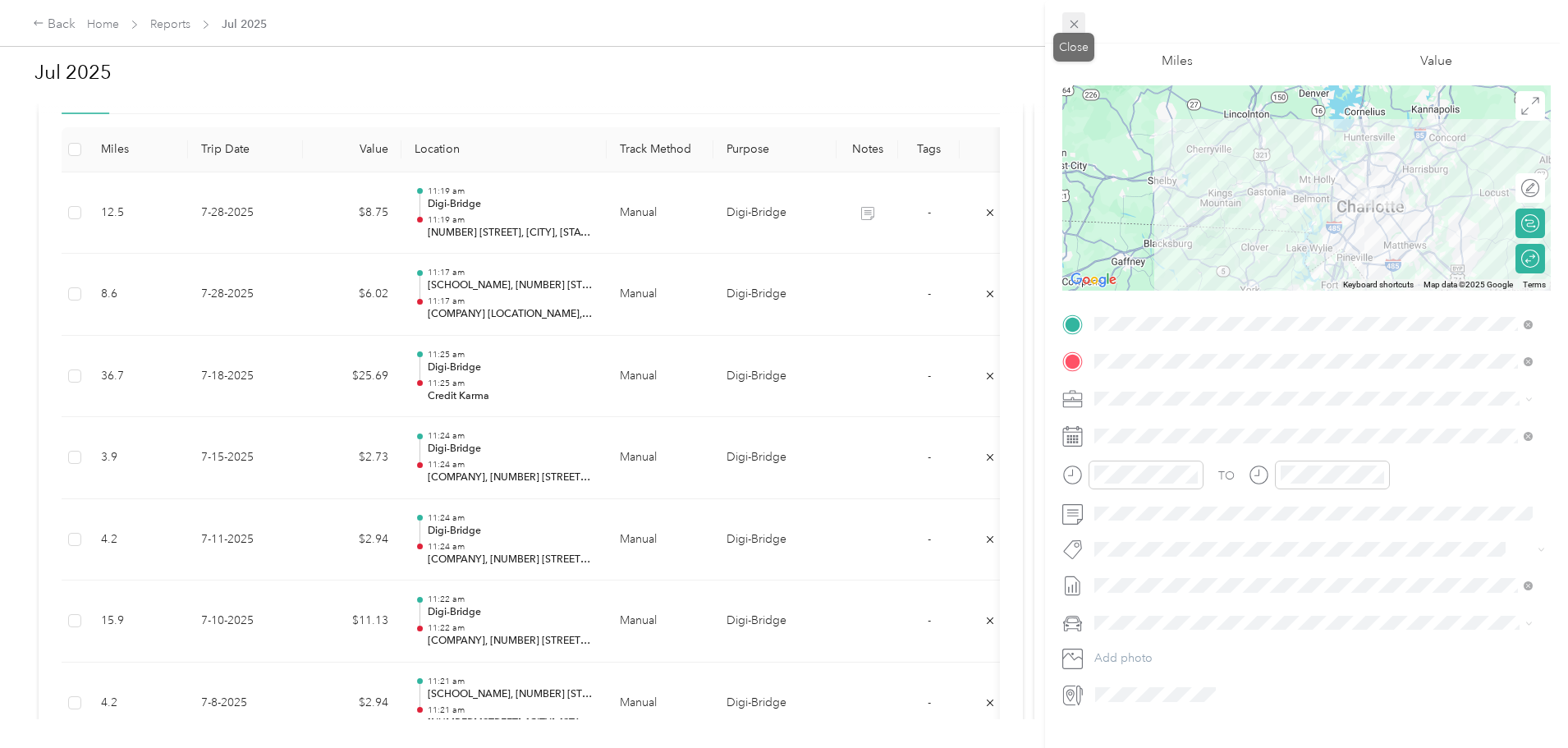 click 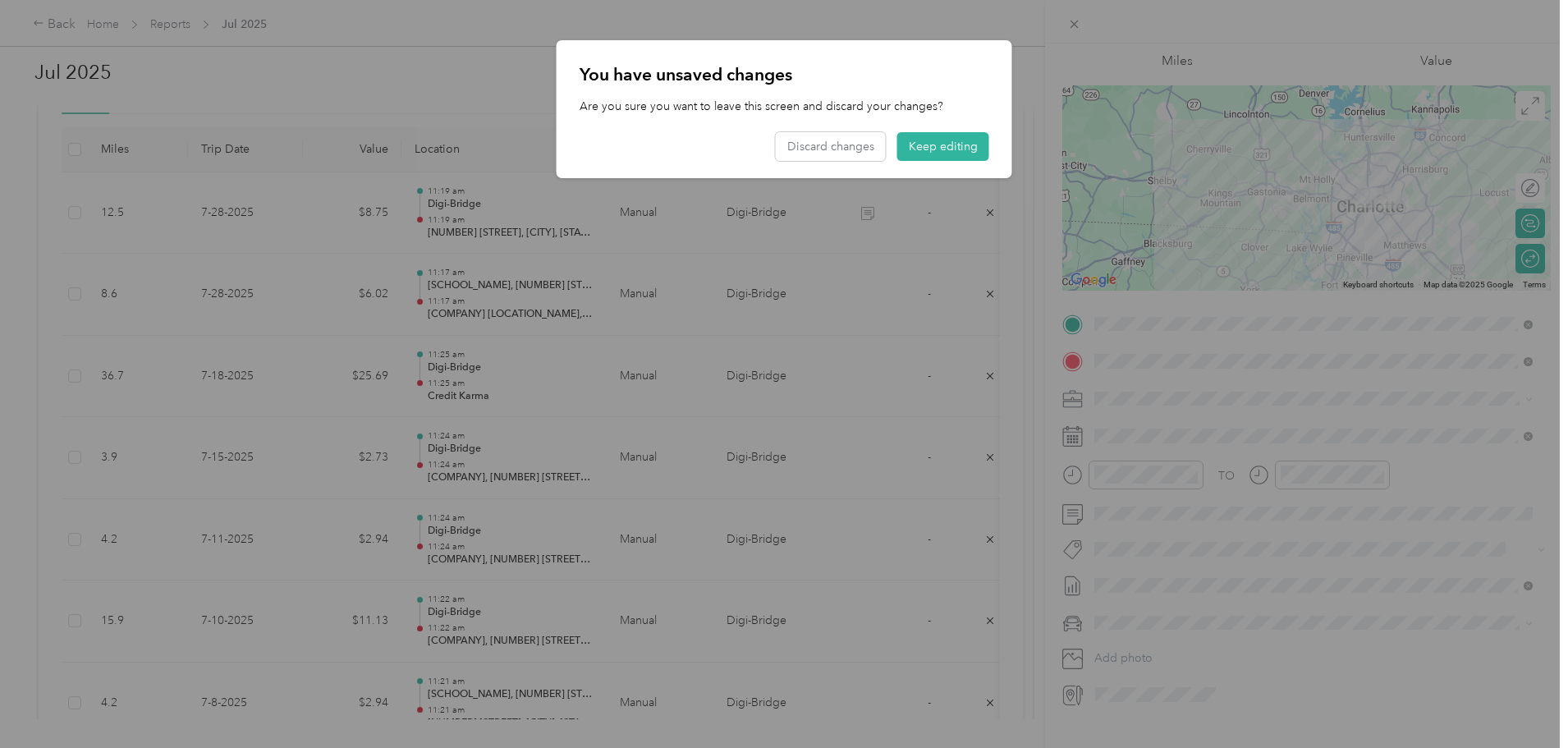 click at bounding box center [784, 374] 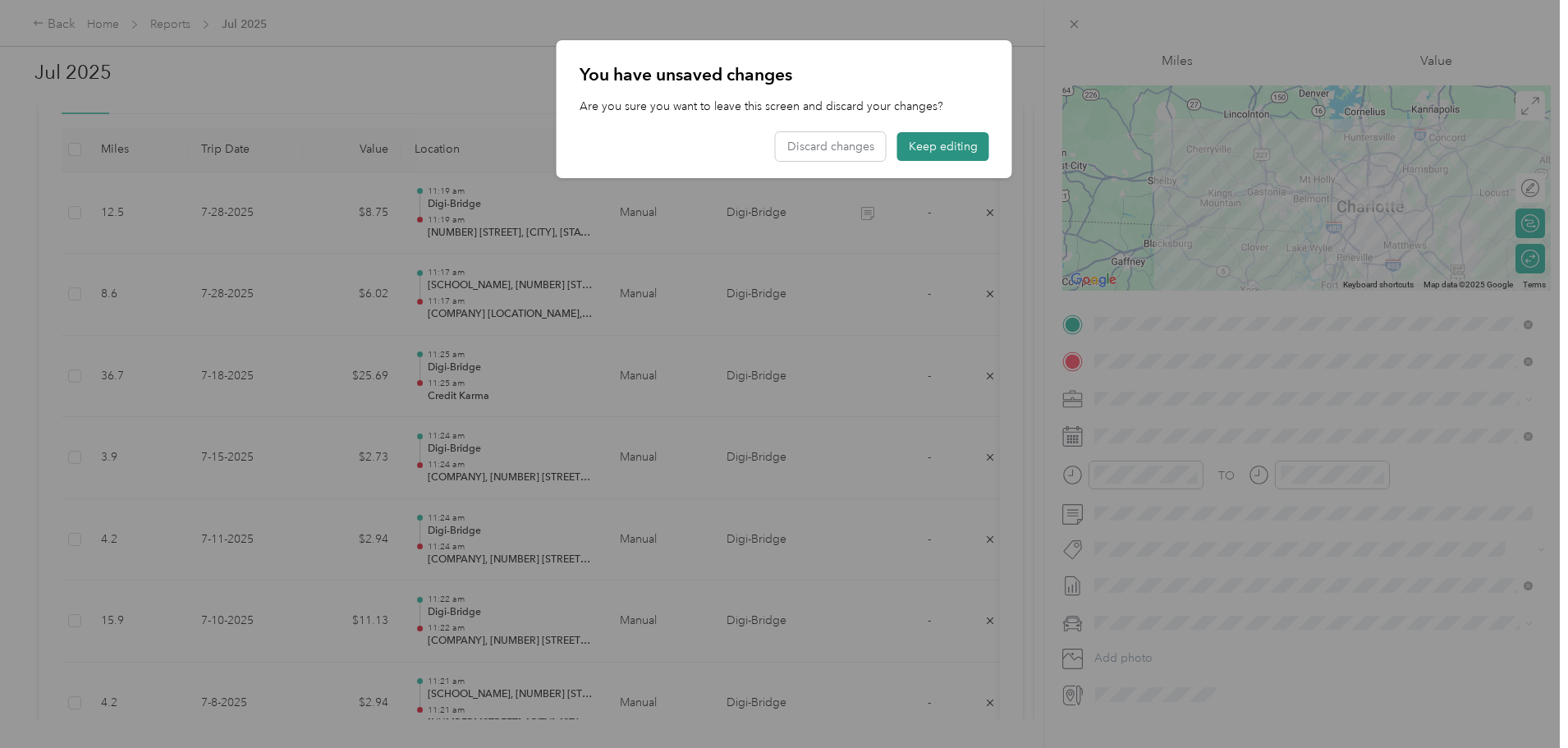 click on "Keep editing" at bounding box center [943, 146] 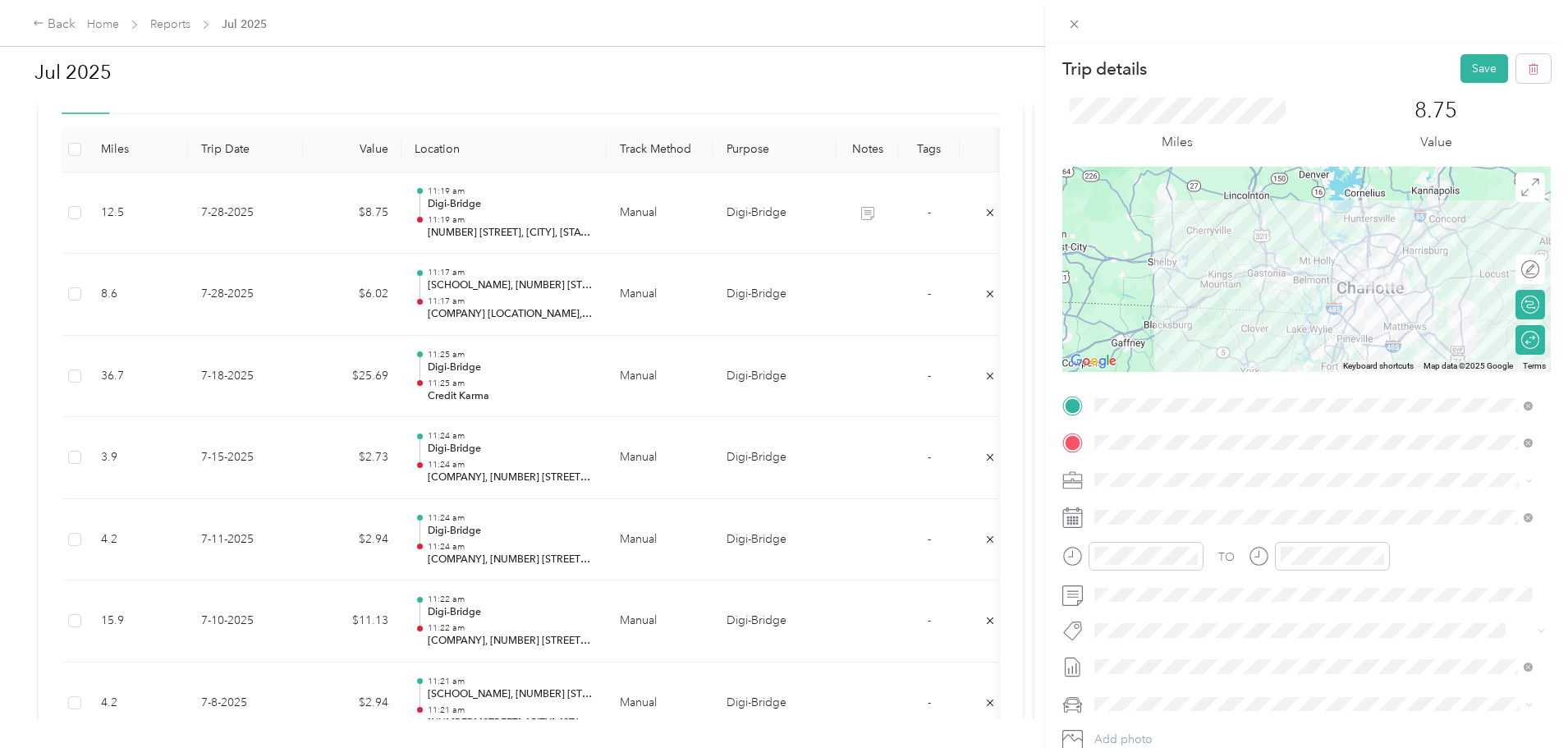 scroll, scrollTop: 0, scrollLeft: 0, axis: both 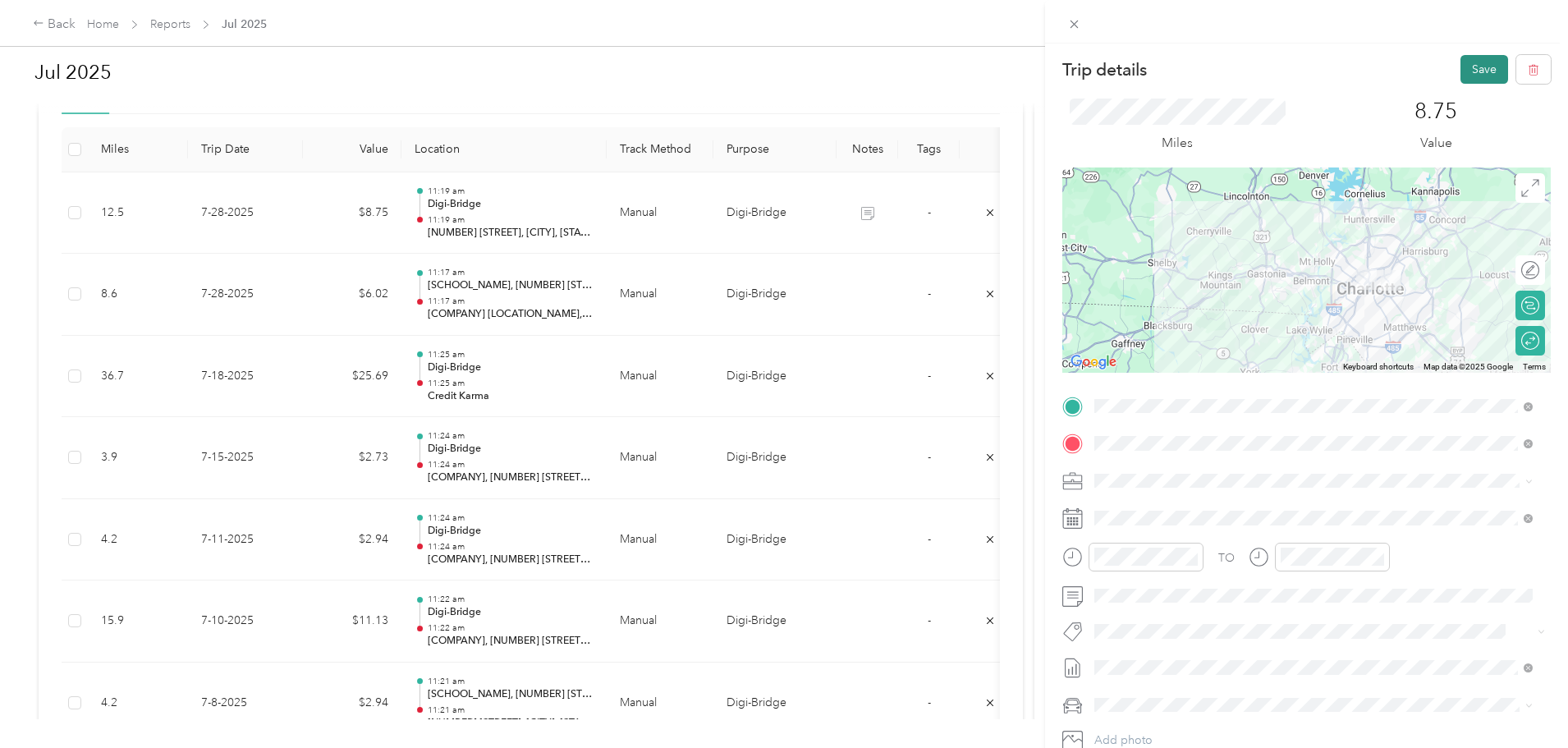 click on "Save" at bounding box center [1484, 69] 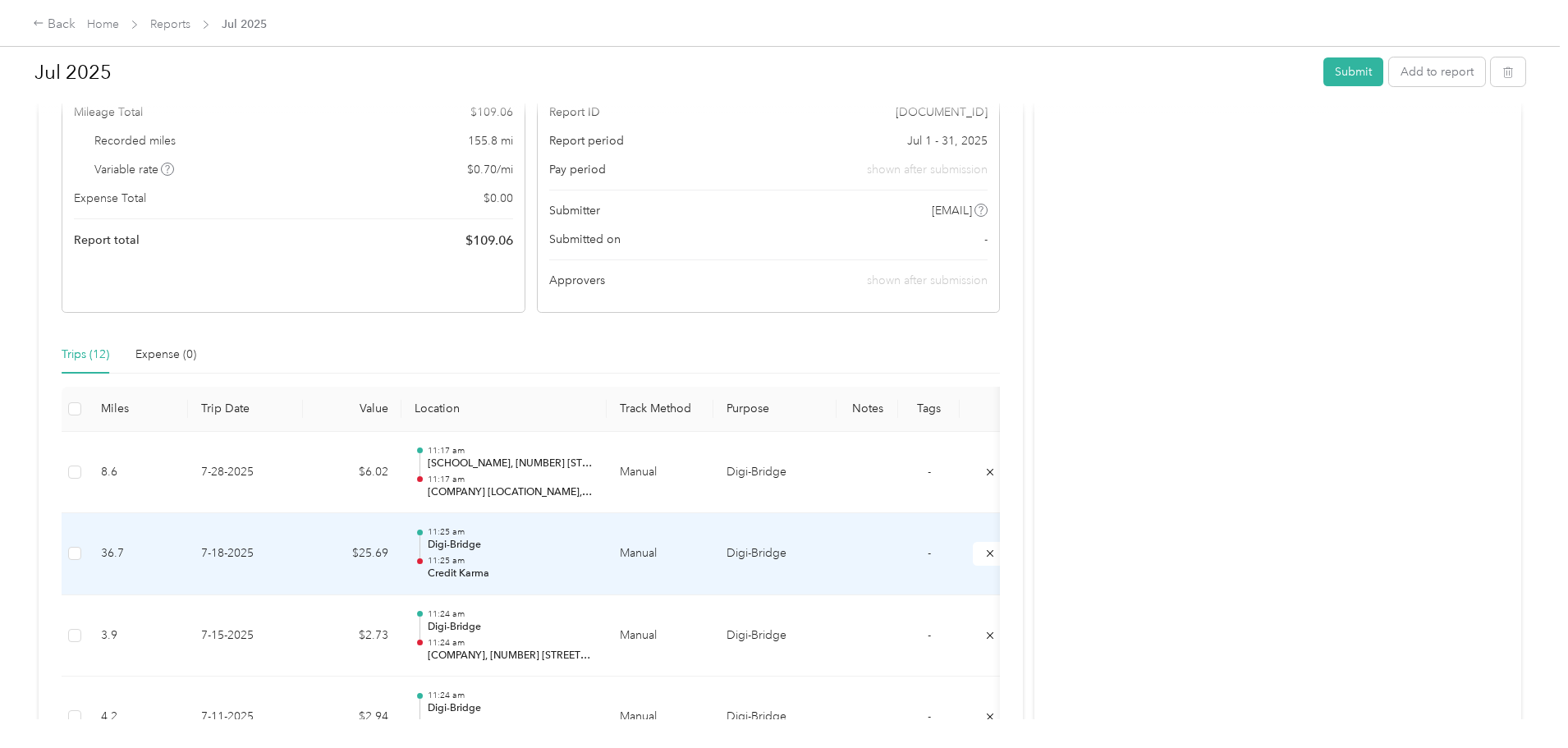 scroll, scrollTop: 246, scrollLeft: 0, axis: vertical 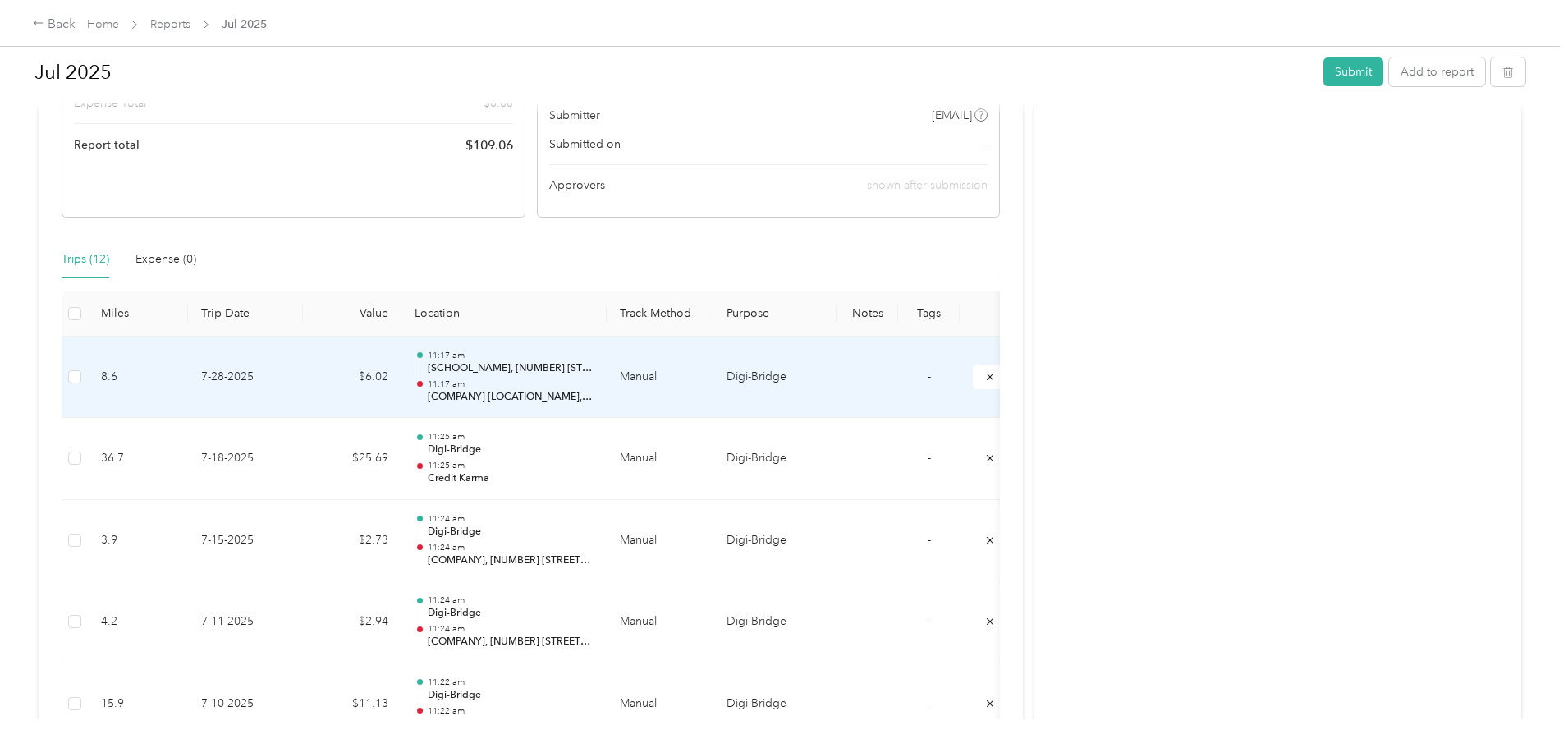 click on "7-28-2025" at bounding box center (245, 378) 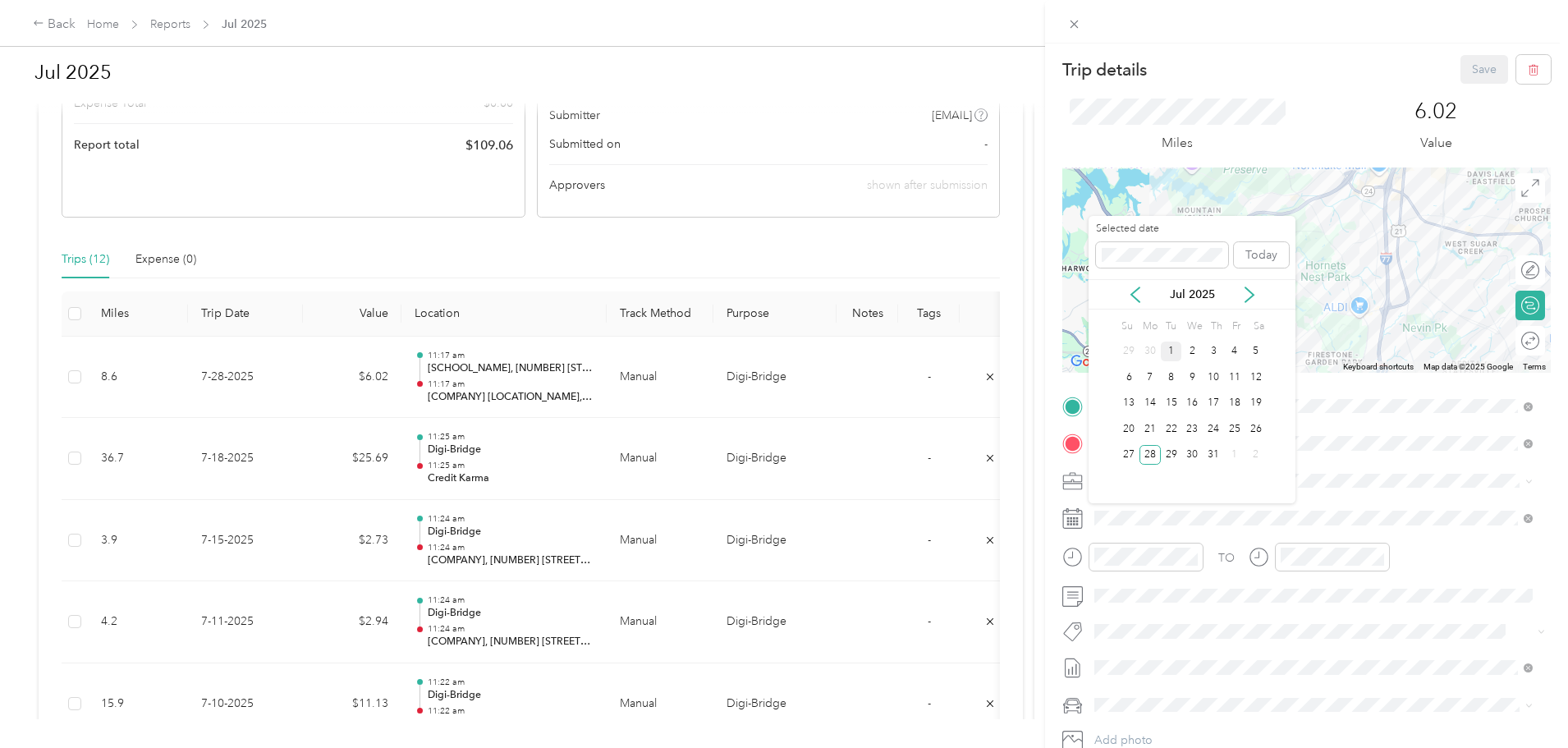 click on "1" at bounding box center (1171, 351) 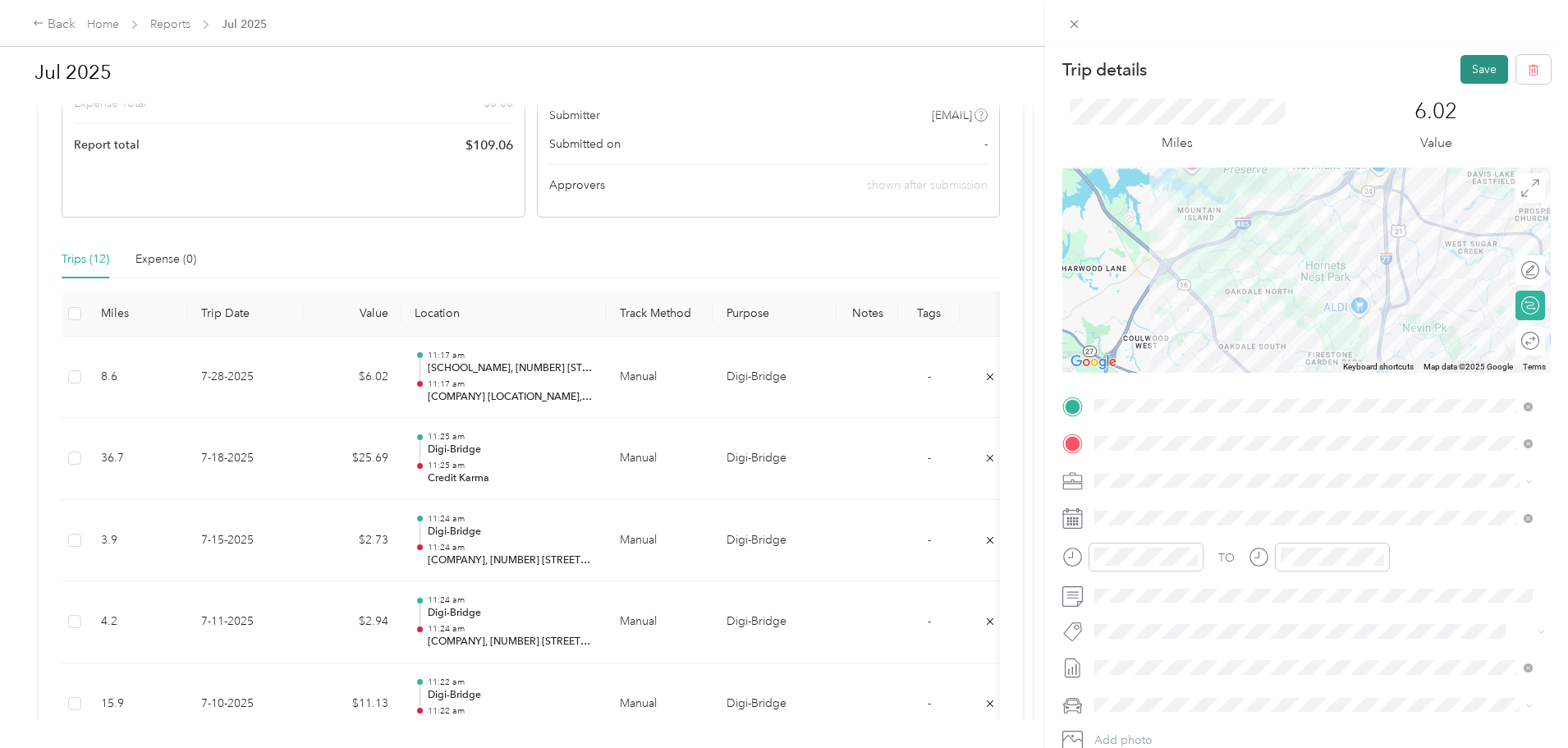 click on "Save" at bounding box center [1484, 69] 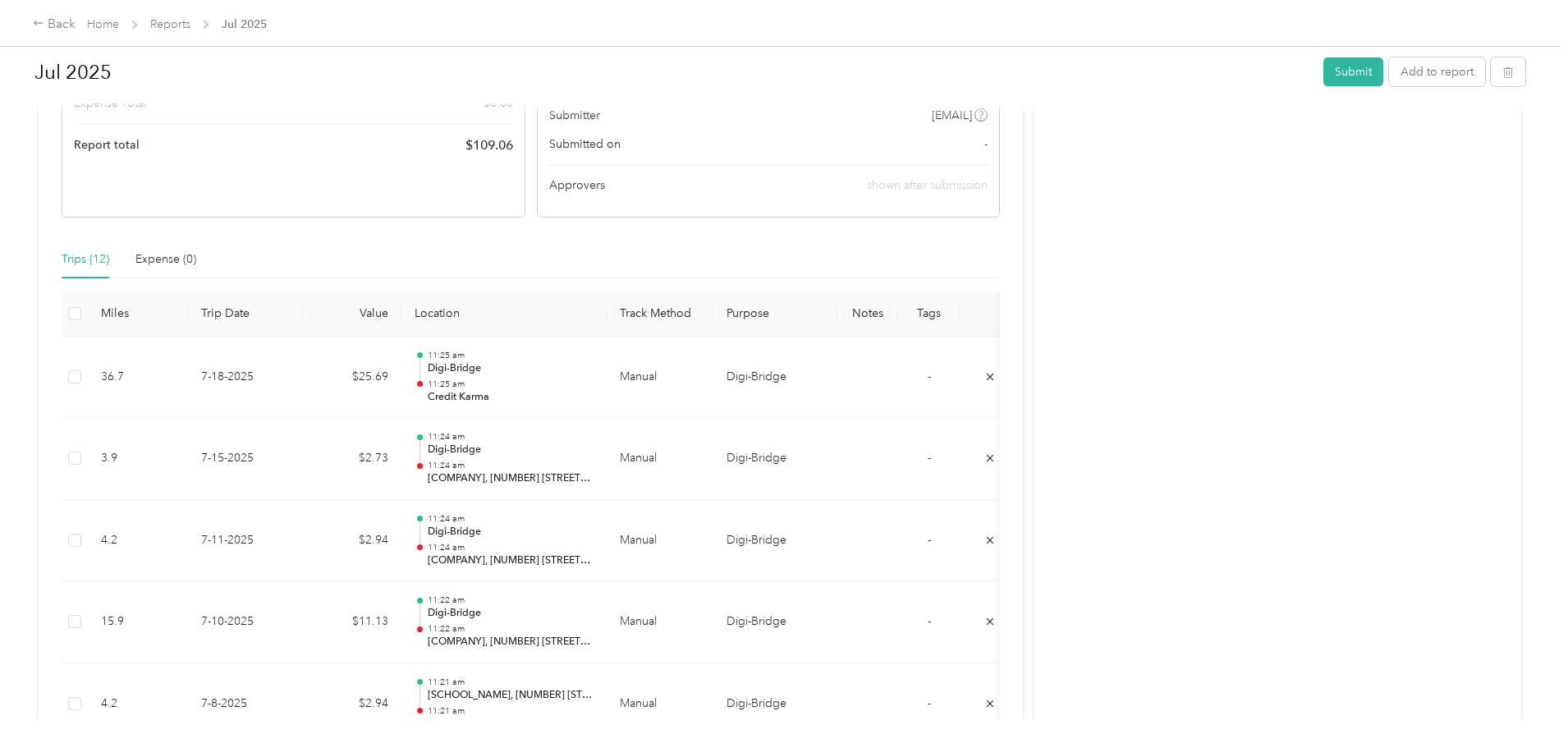 click on "Activity and Comments" at bounding box center (1277, 624) 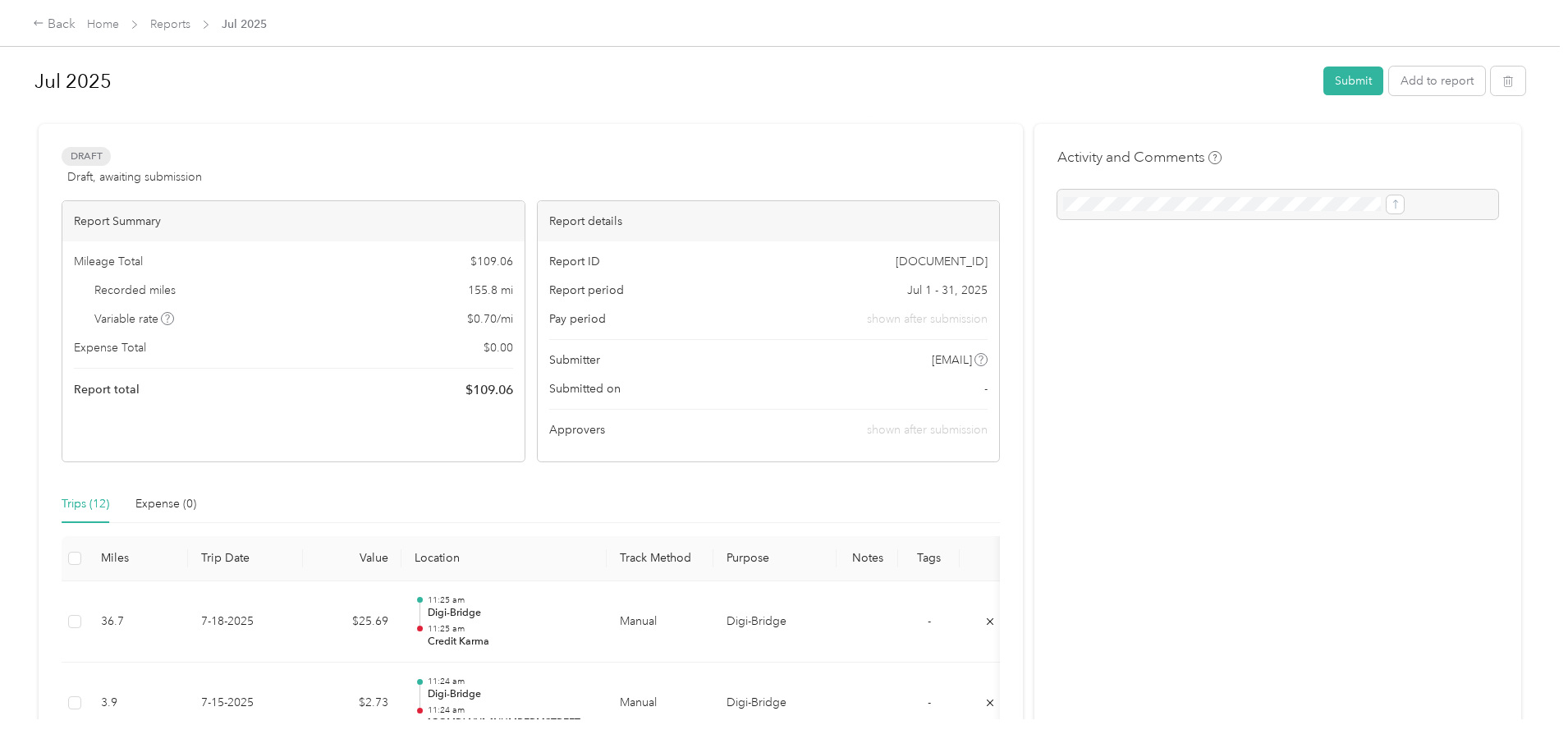 scroll, scrollTop: 0, scrollLeft: 0, axis: both 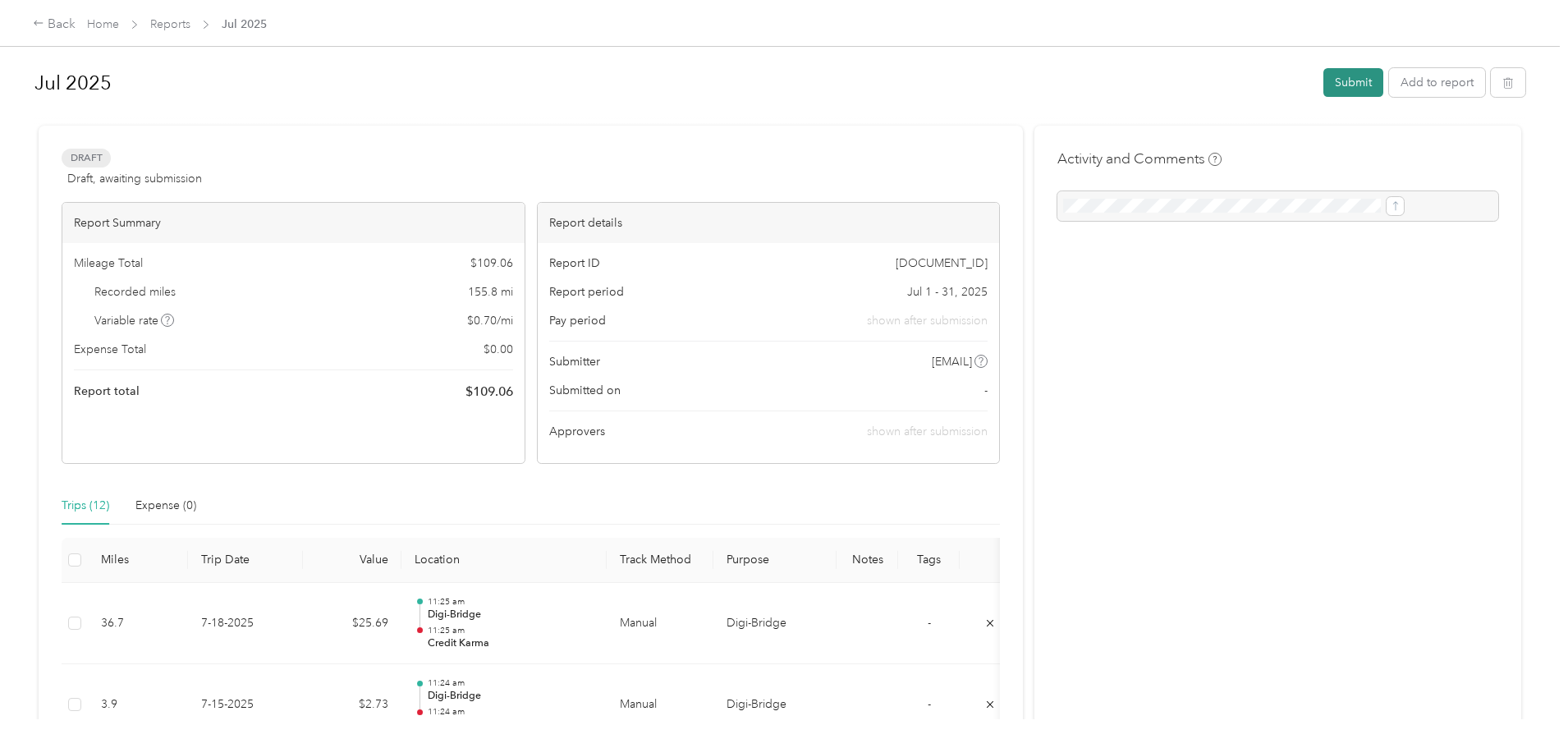 click on "Submit" at bounding box center (1353, 82) 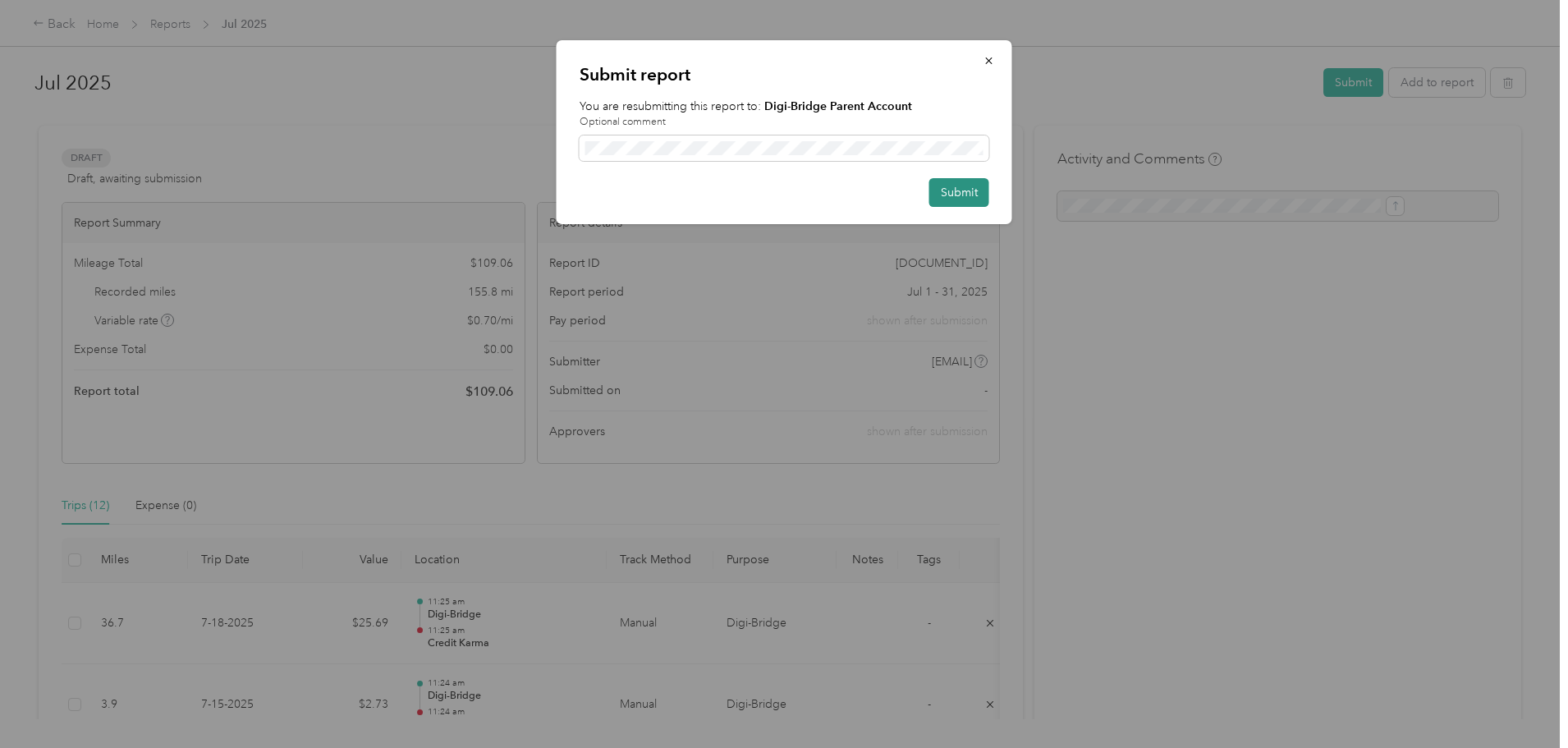 click on "Submit" at bounding box center [959, 192] 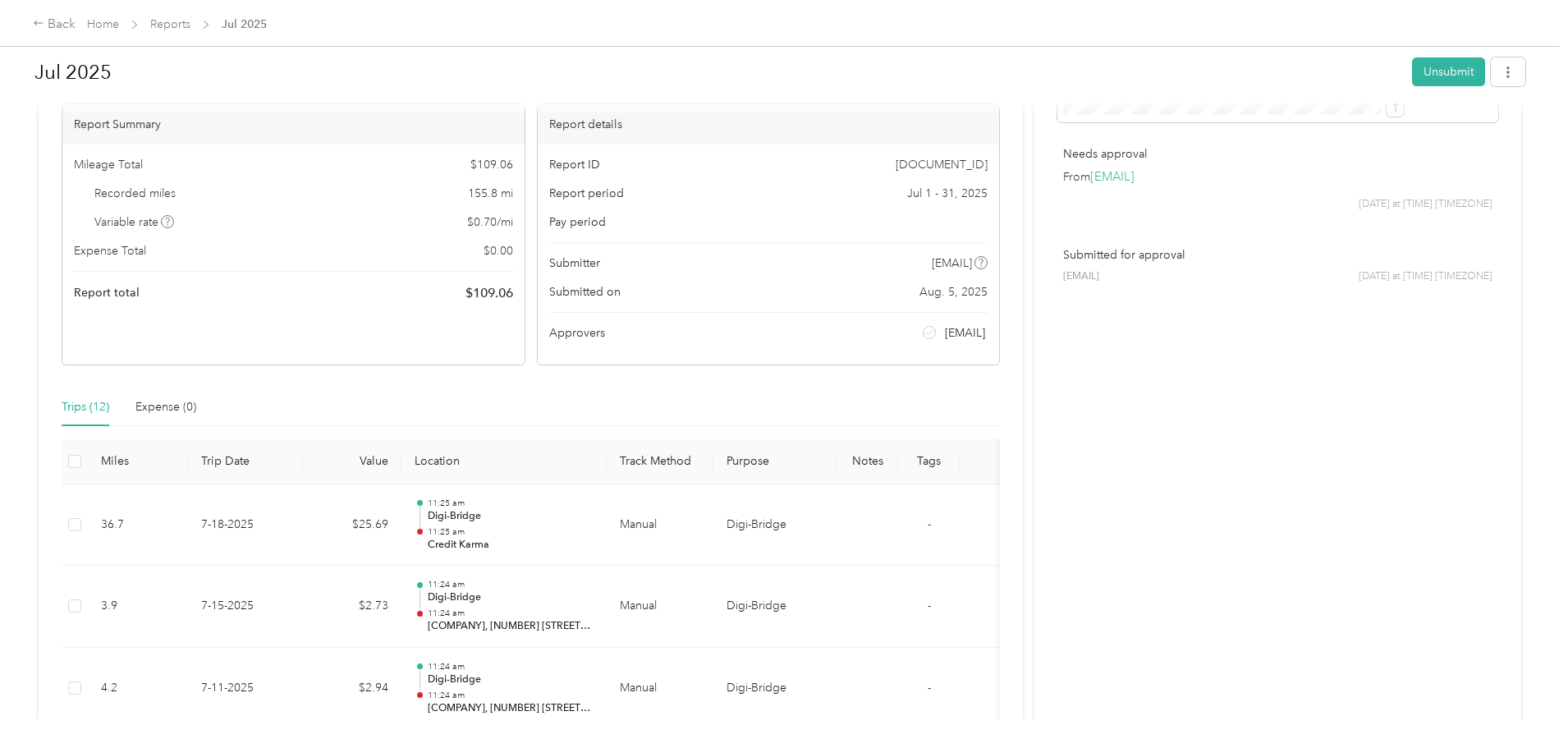 scroll, scrollTop: 0, scrollLeft: 0, axis: both 